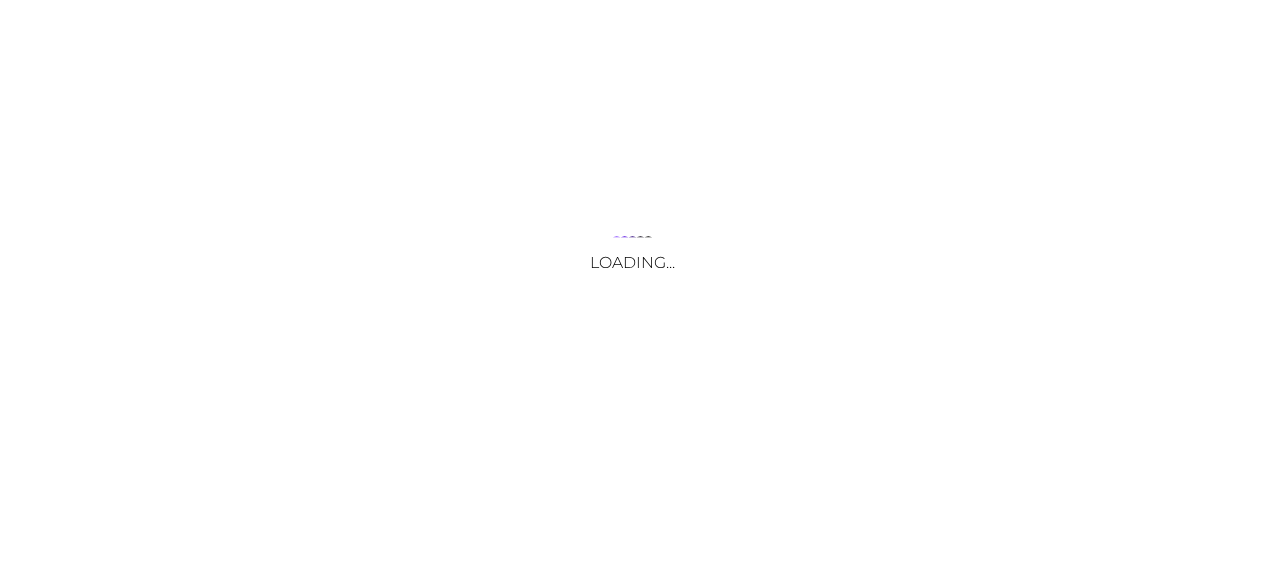 scroll, scrollTop: 0, scrollLeft: 0, axis: both 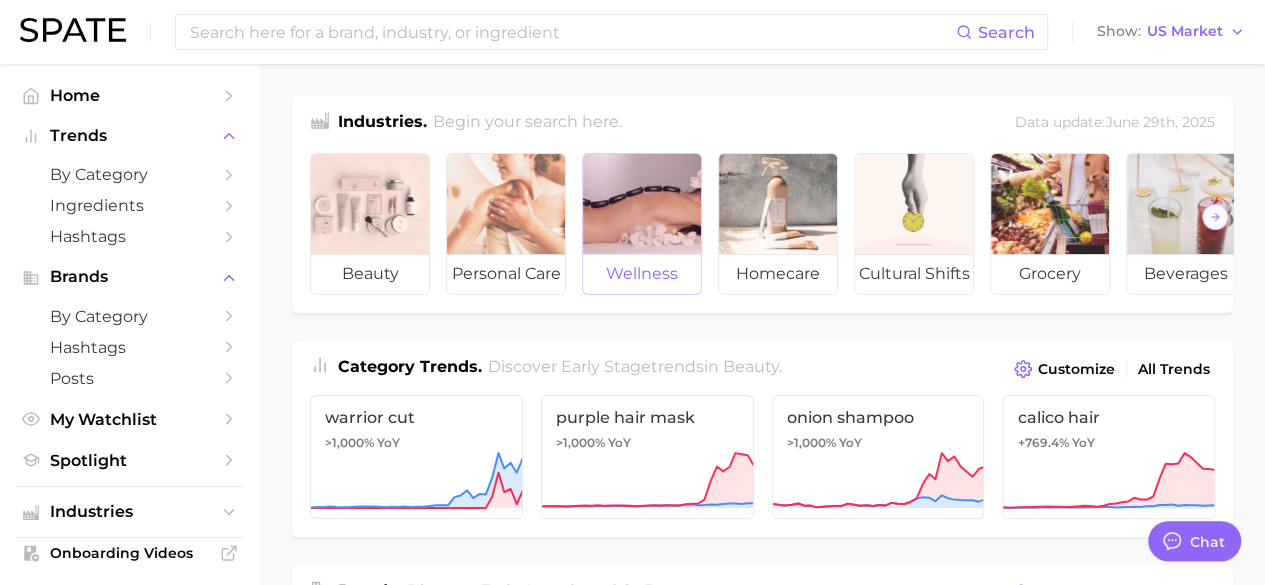 click at bounding box center [642, 204] 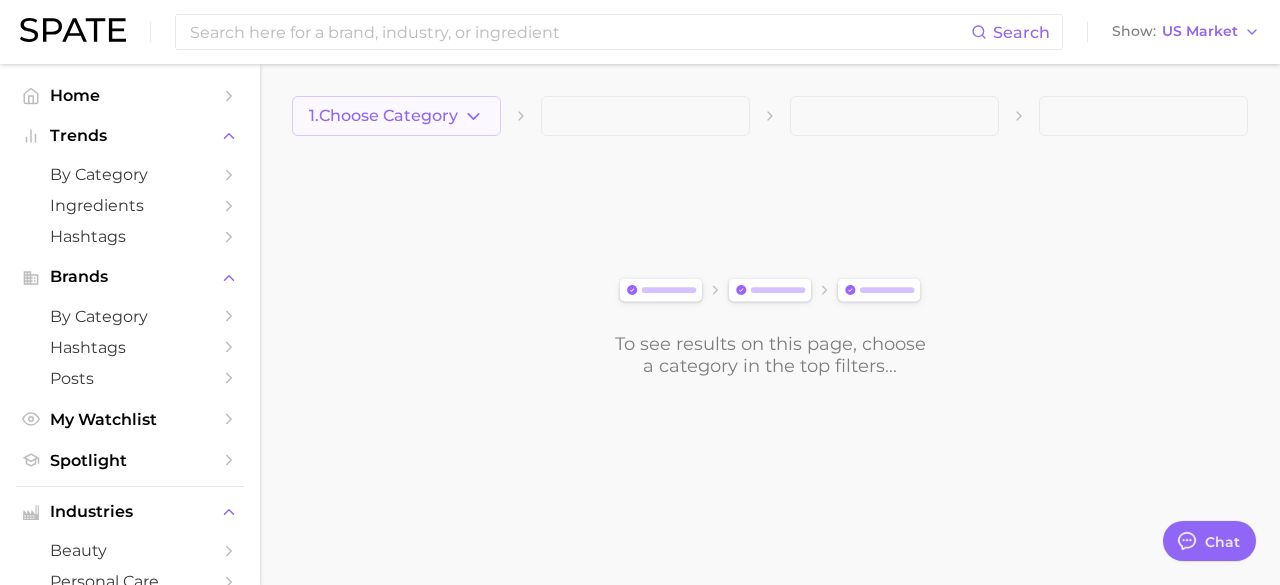 click 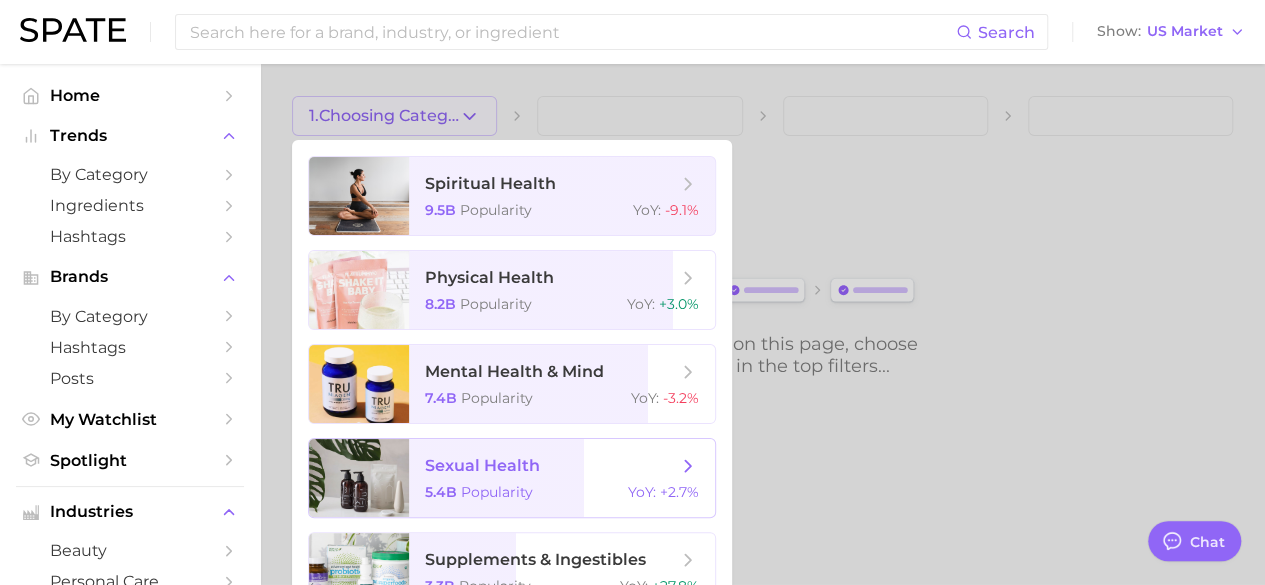 scroll, scrollTop: 42, scrollLeft: 0, axis: vertical 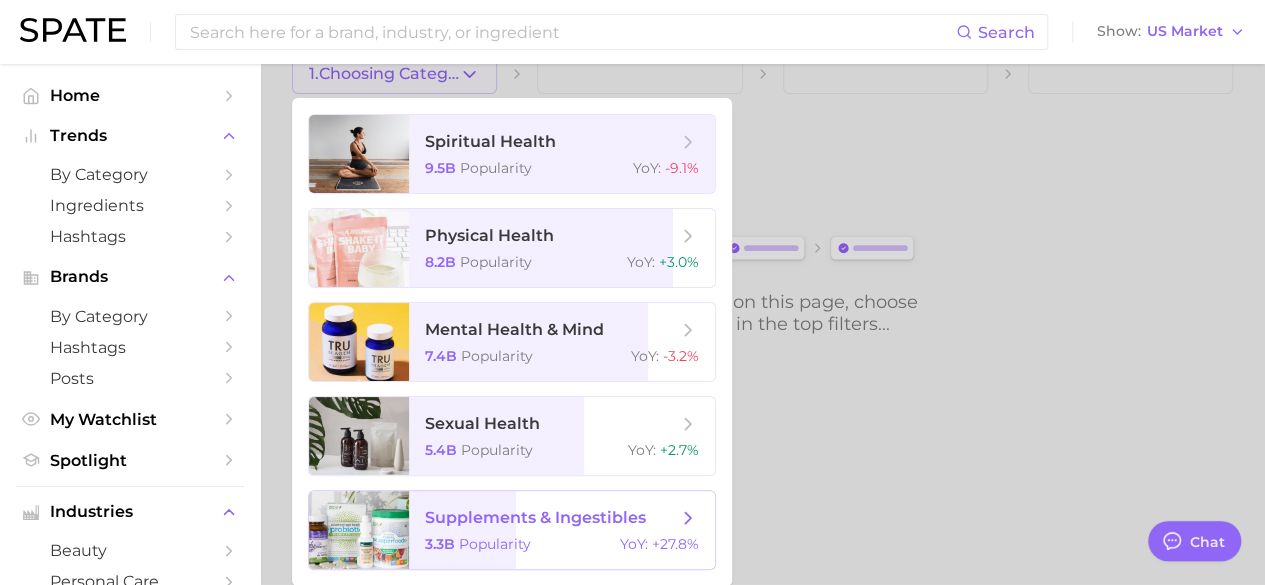 click on "supplements & ingestibles" at bounding box center [535, 517] 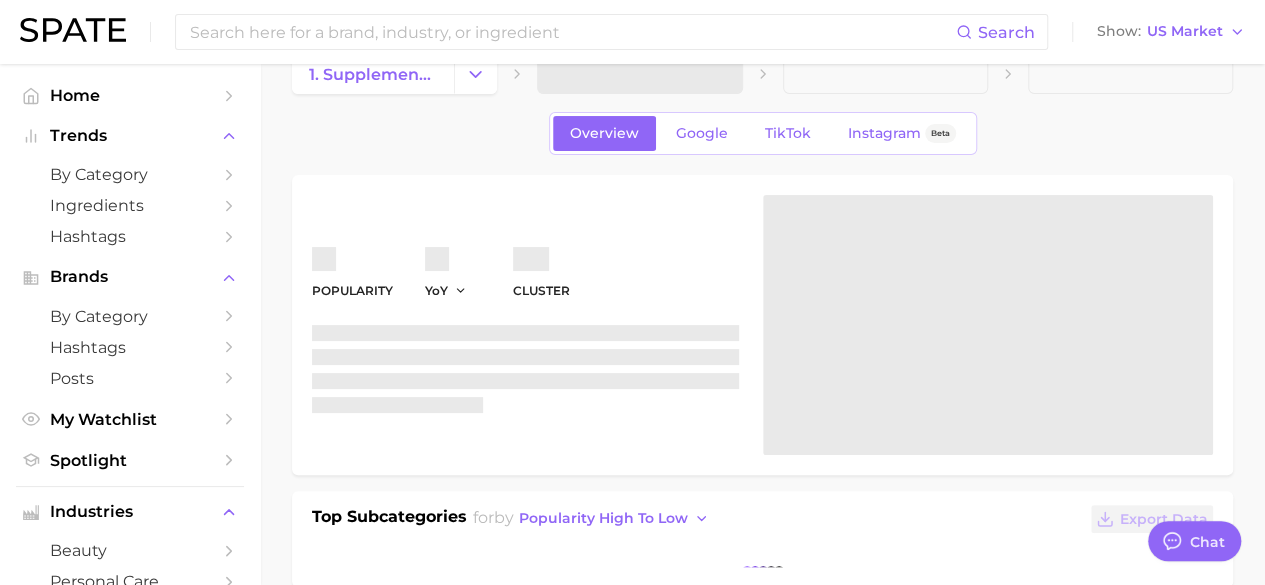 scroll, scrollTop: 0, scrollLeft: 0, axis: both 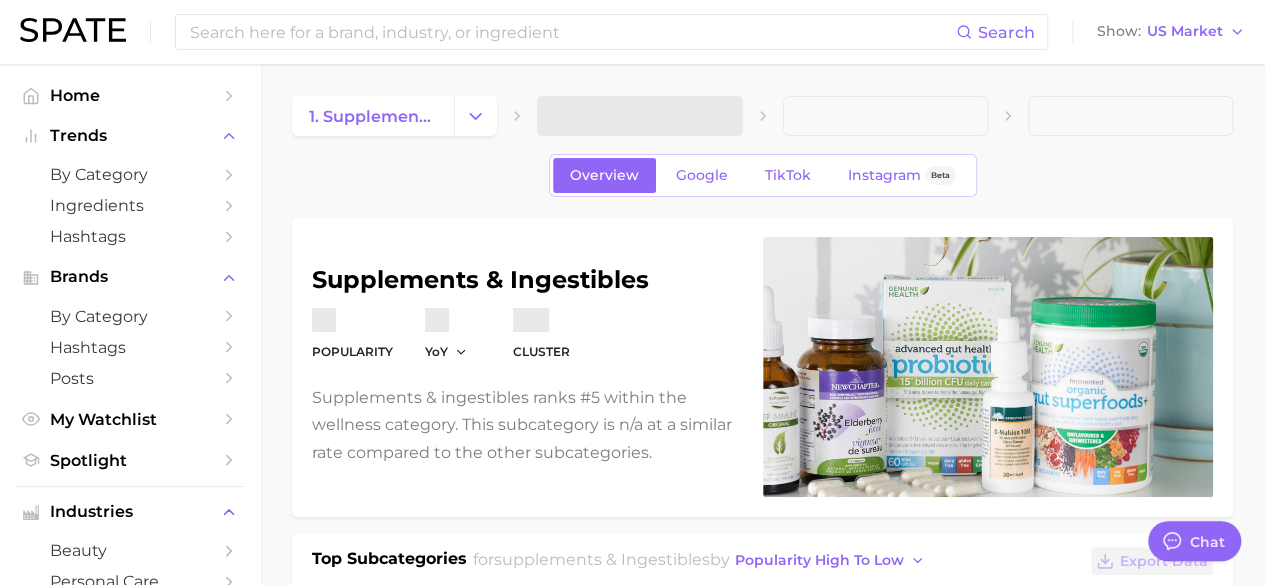 type on "x" 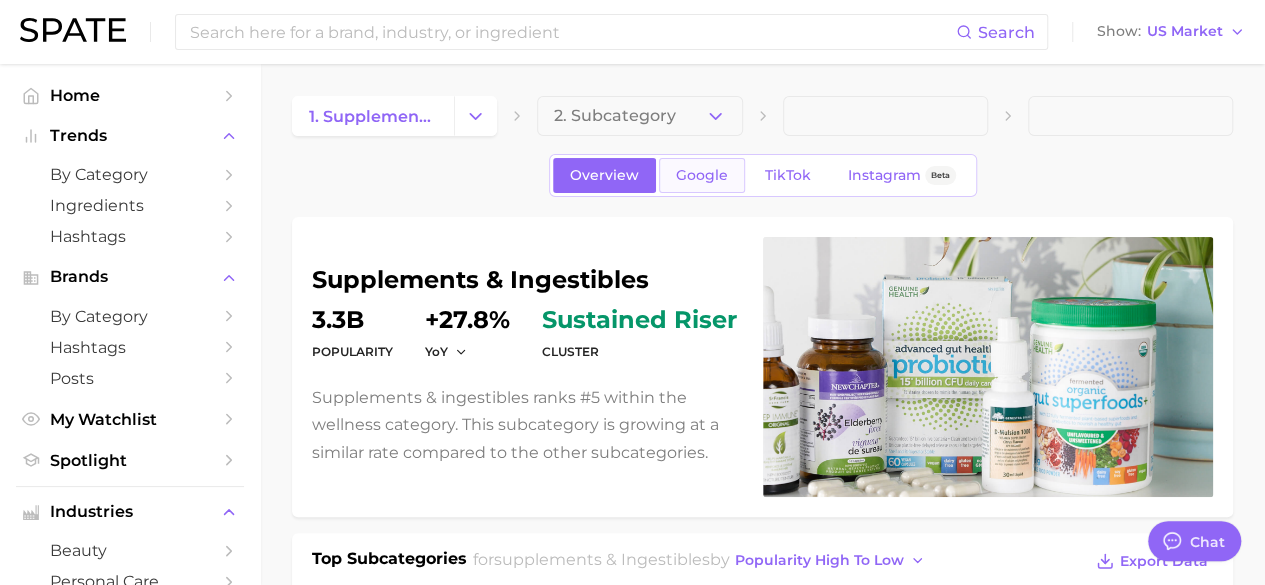 click on "Google" at bounding box center [702, 175] 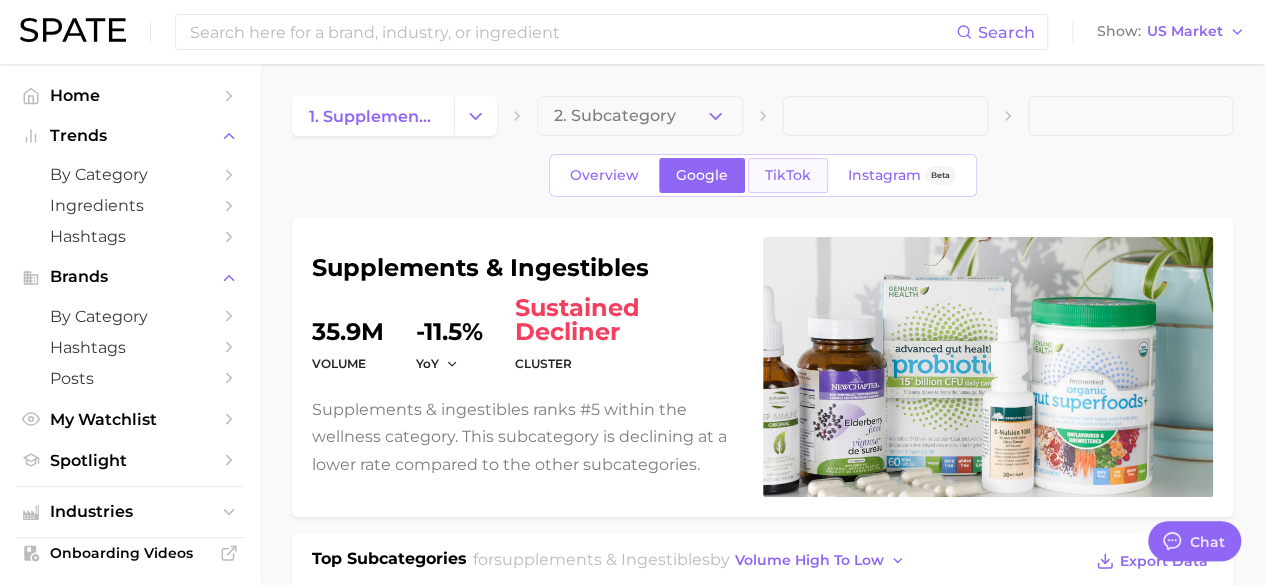 click on "TikTok" at bounding box center (788, 175) 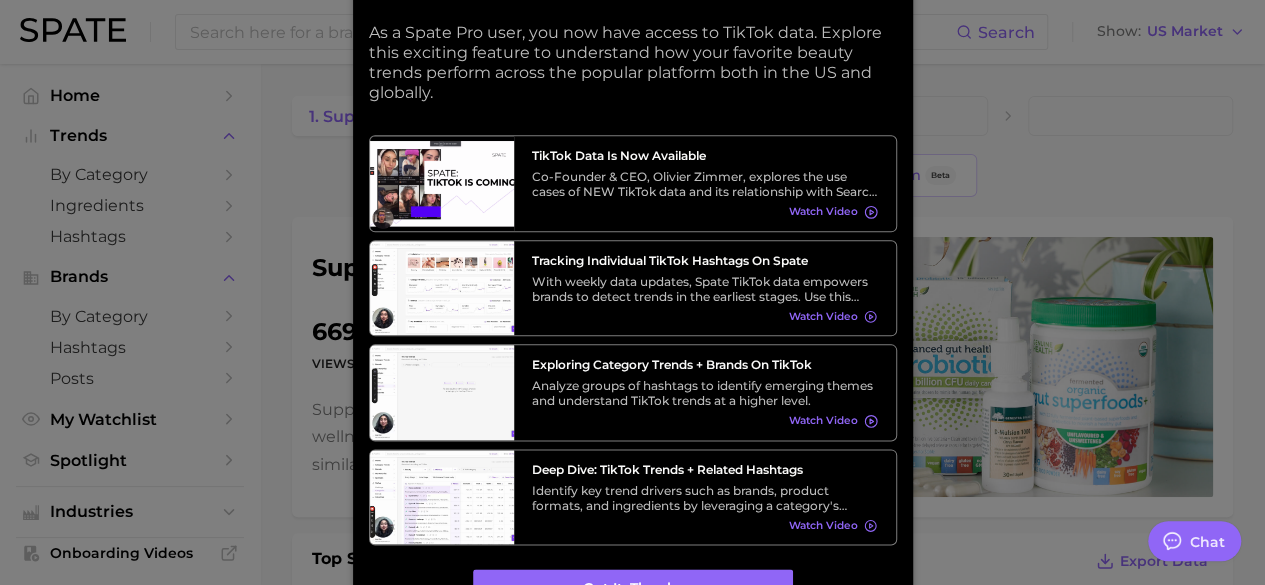 scroll, scrollTop: 0, scrollLeft: 0, axis: both 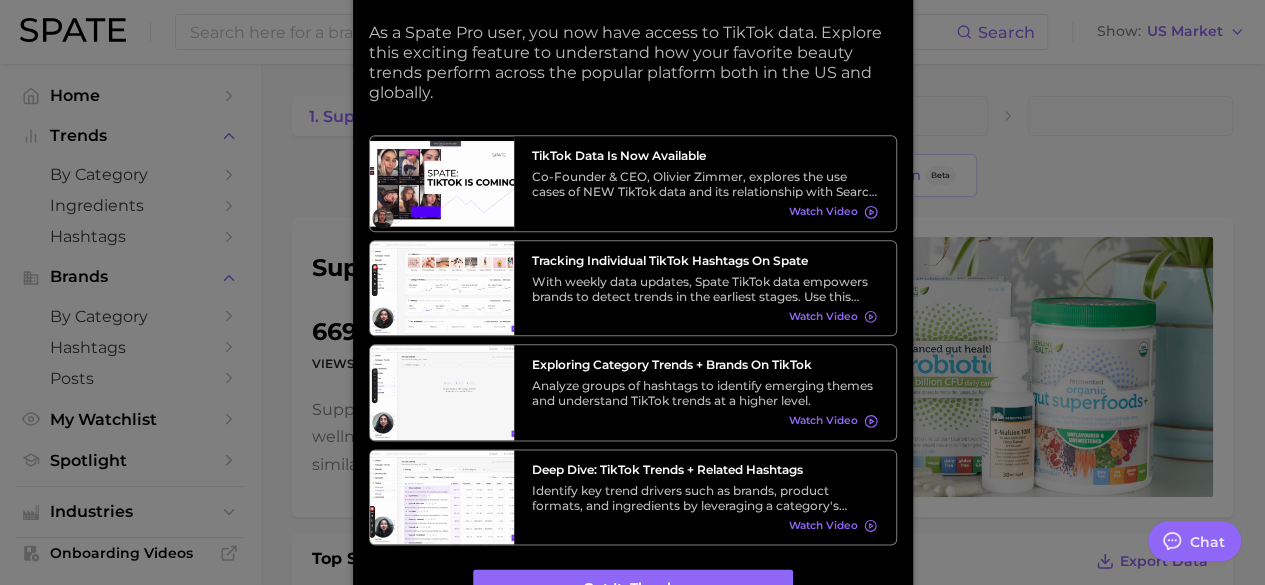 click at bounding box center (632, 924) 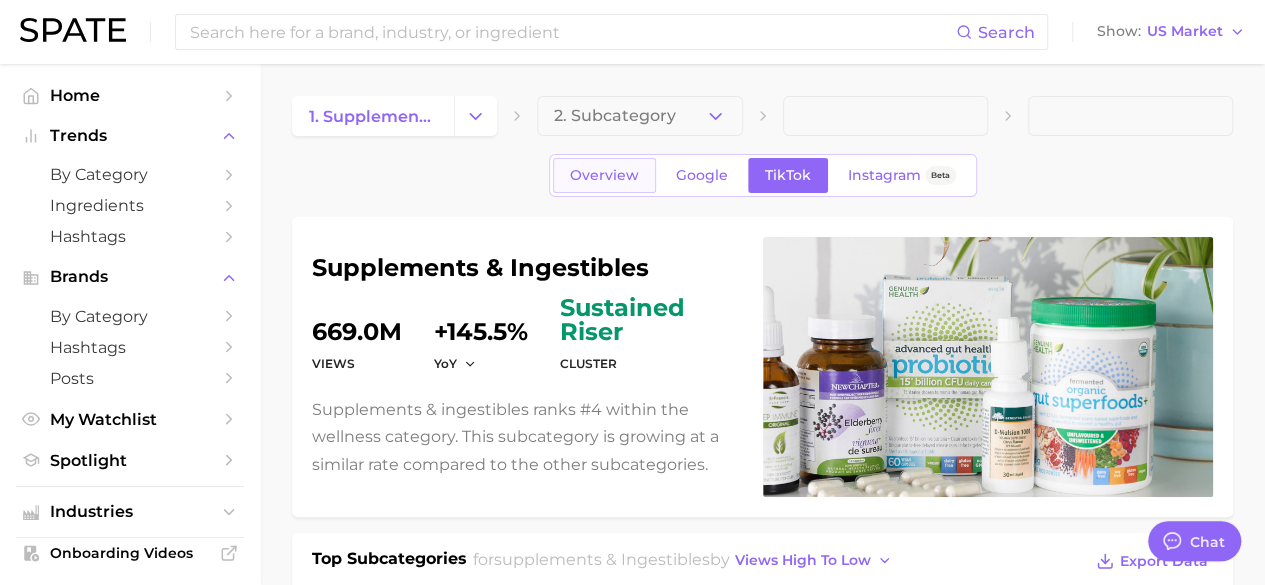 click on "Overview" at bounding box center (604, 175) 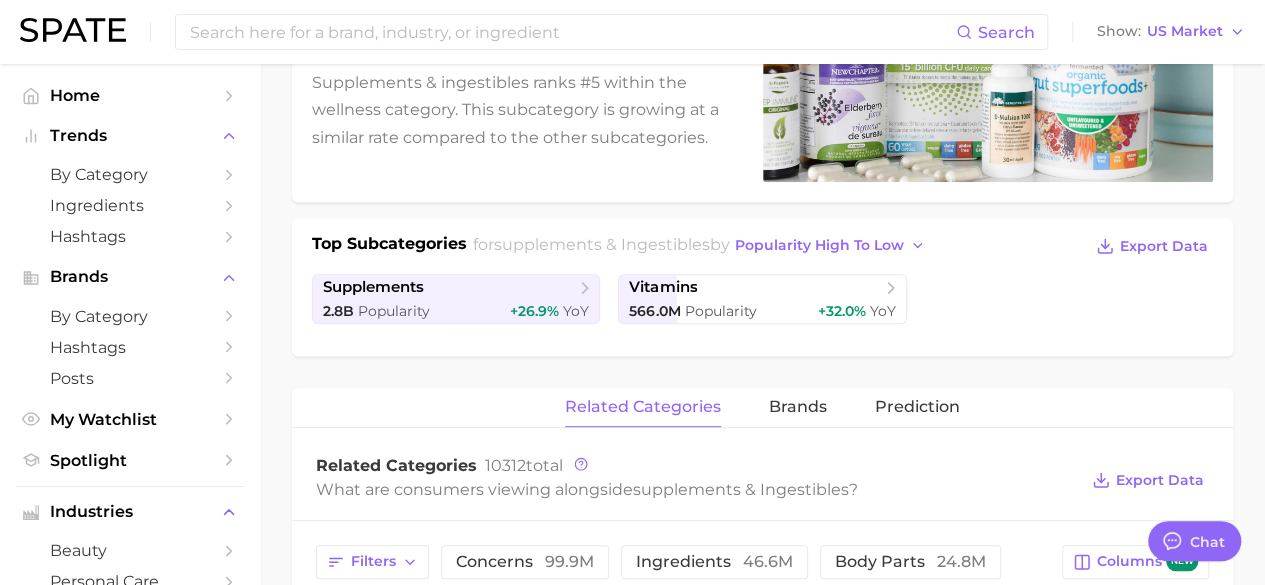 scroll, scrollTop: 317, scrollLeft: 0, axis: vertical 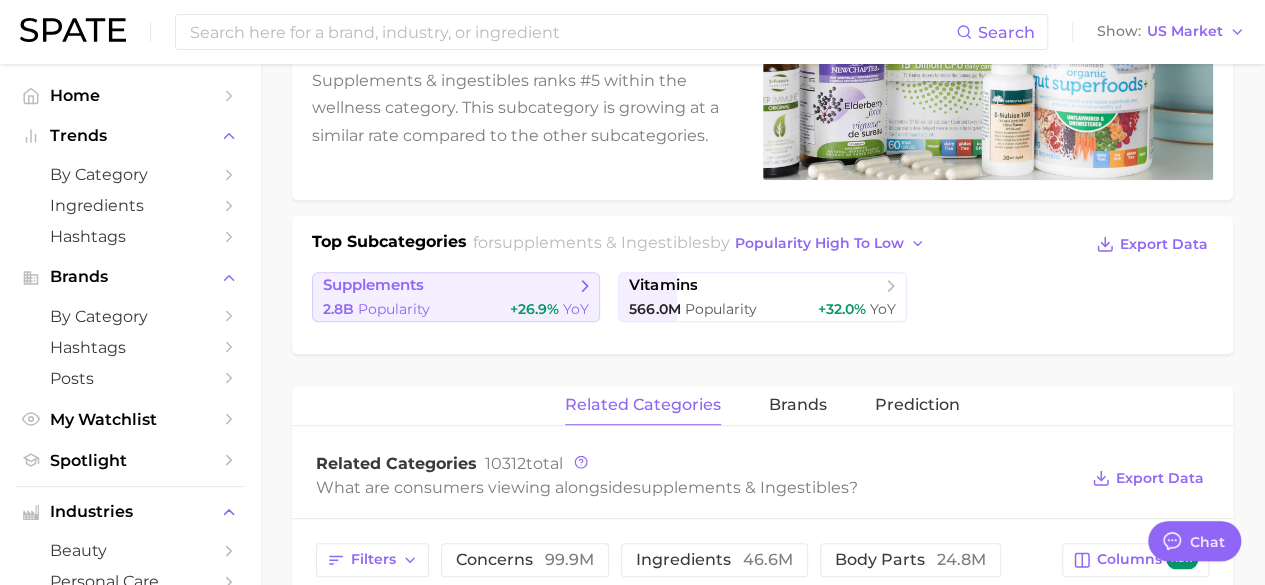 click on "supplements 2.8b   Popularity +26.9%   YoY" at bounding box center [456, 297] 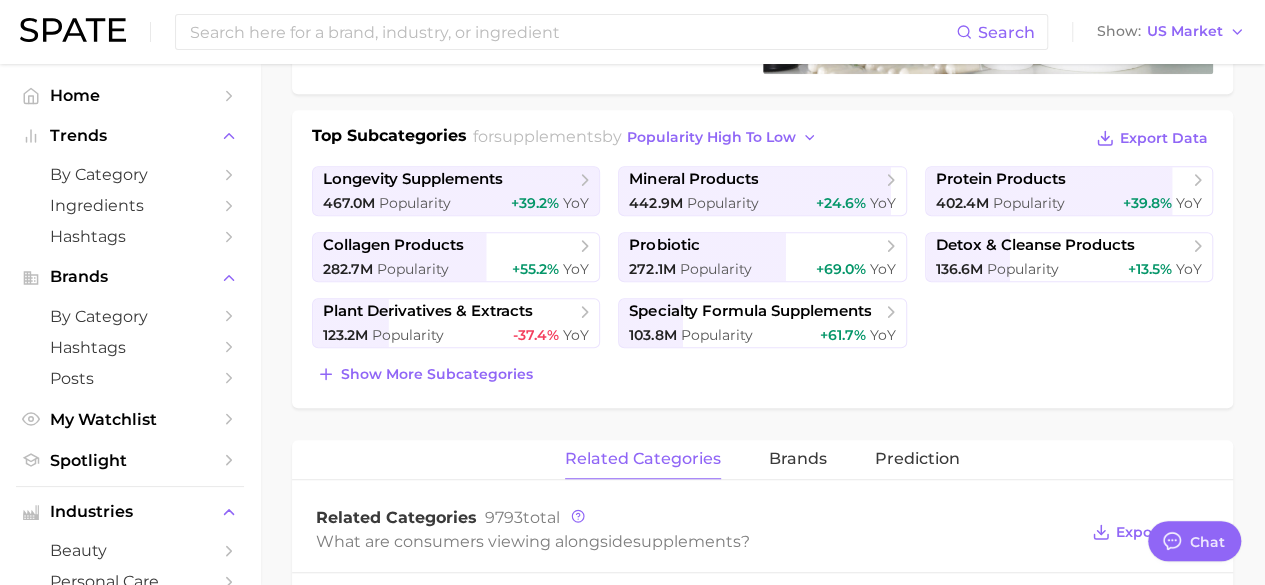 scroll, scrollTop: 424, scrollLeft: 0, axis: vertical 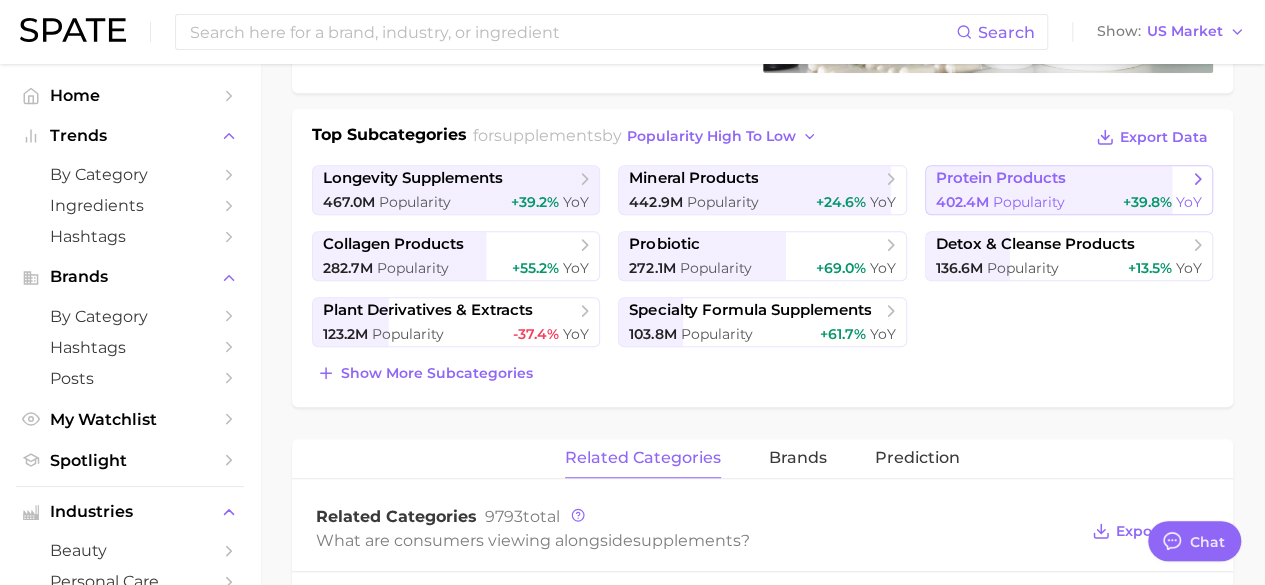 click on "Popularity" at bounding box center [1029, 202] 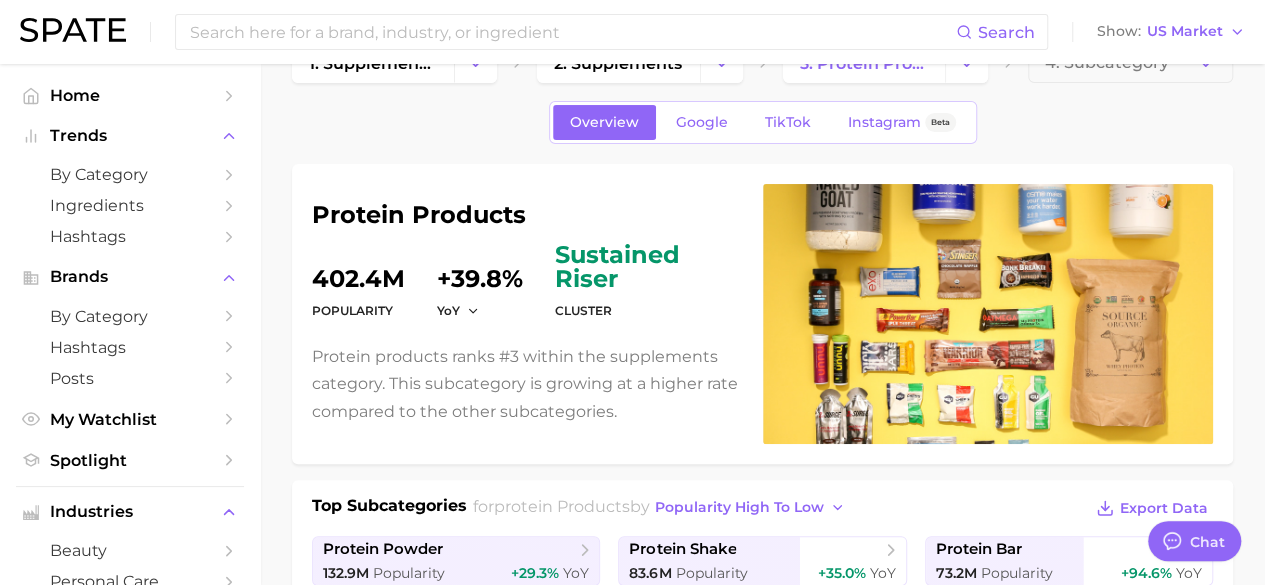 scroll, scrollTop: 12, scrollLeft: 0, axis: vertical 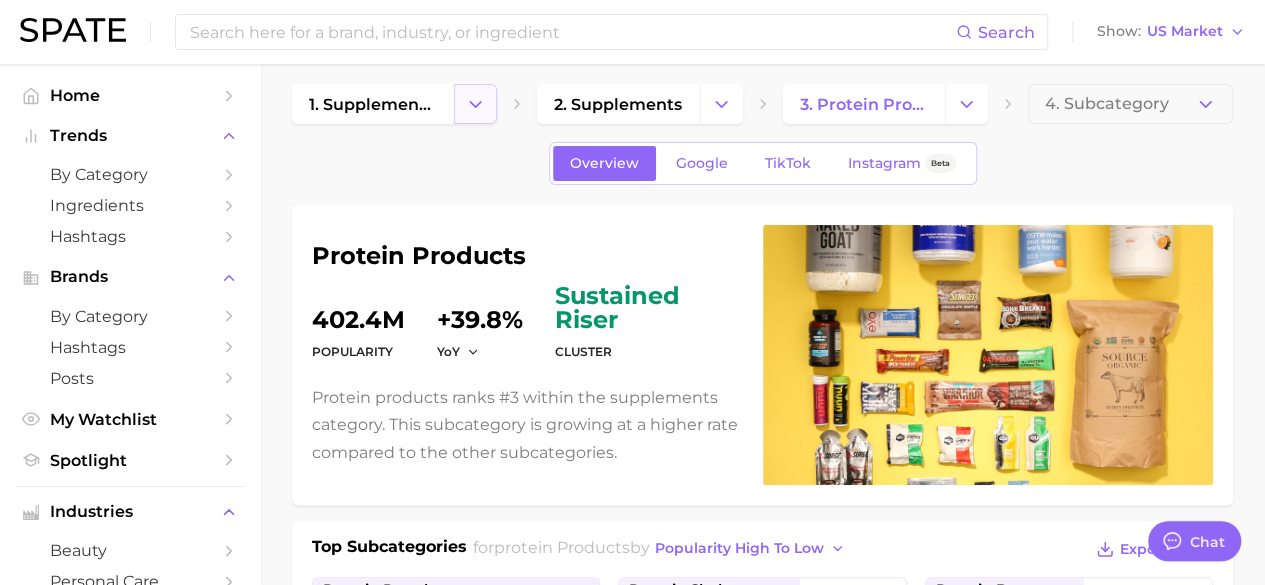 click at bounding box center (475, 104) 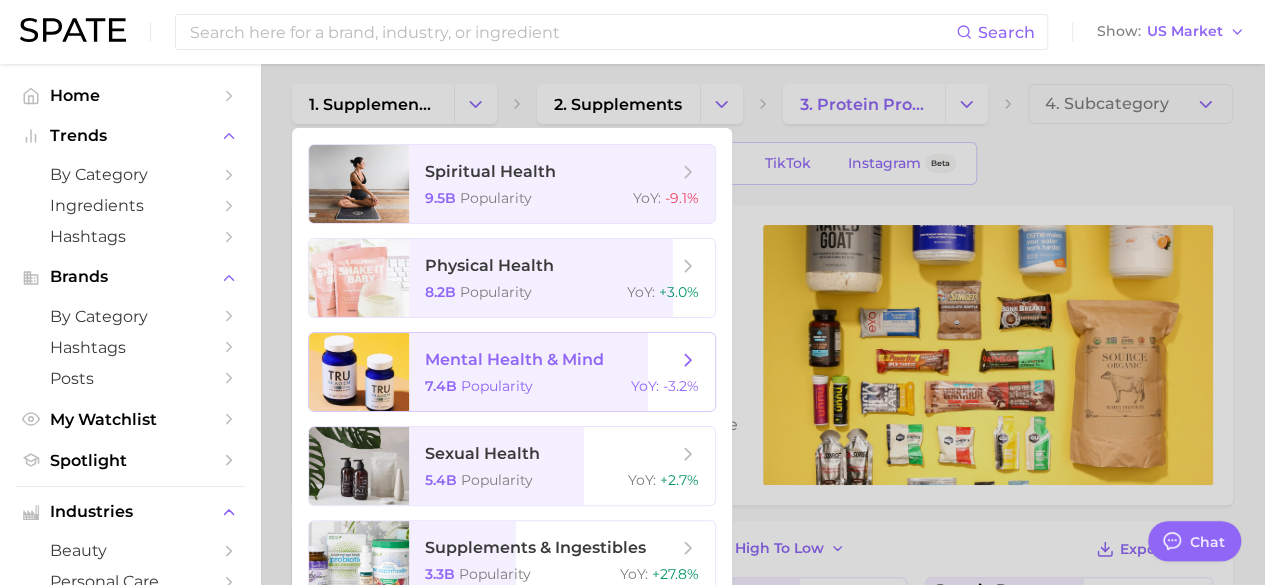scroll, scrollTop: 168, scrollLeft: 0, axis: vertical 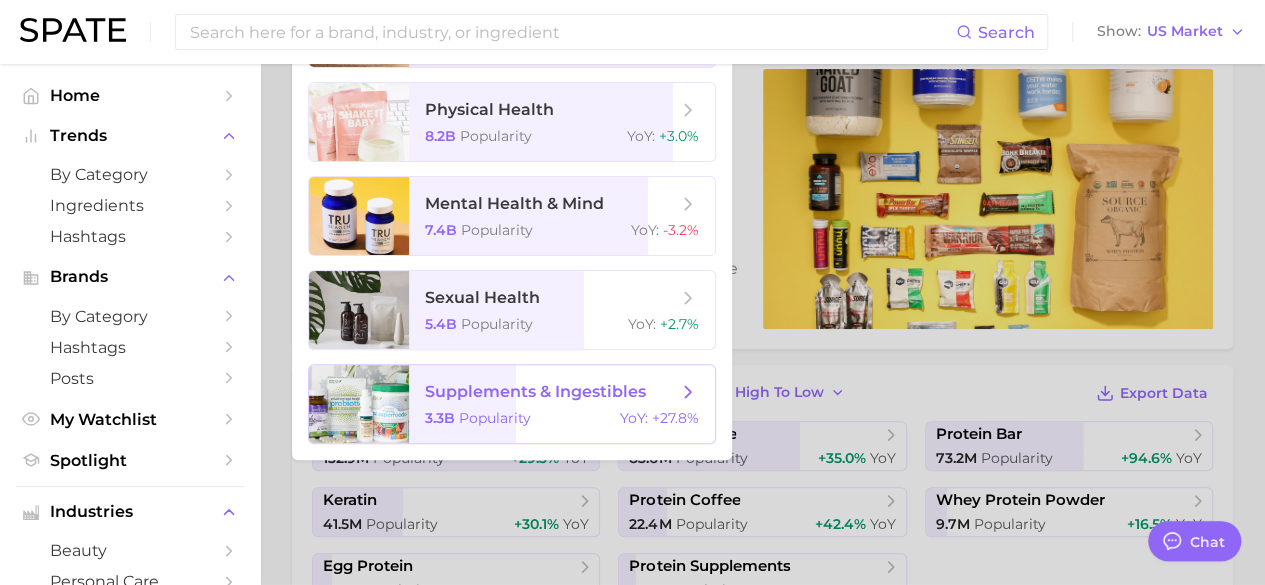 click on "supplements & ingestibles 3.3b   Popularity YoY :   +27.8%" at bounding box center (562, 404) 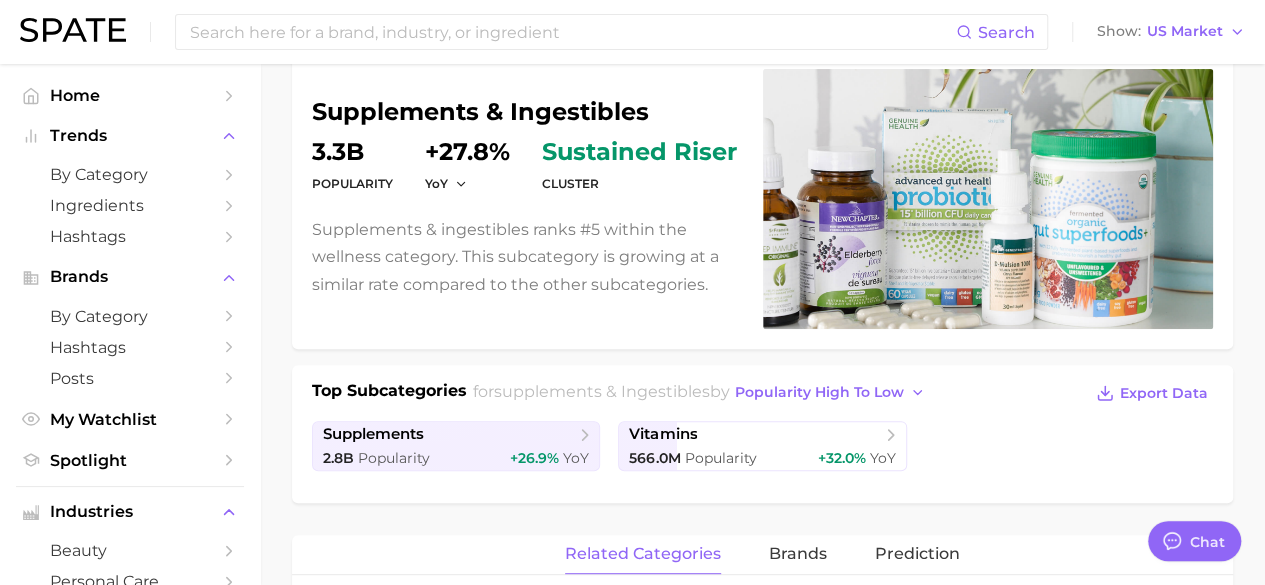 scroll, scrollTop: 0, scrollLeft: 0, axis: both 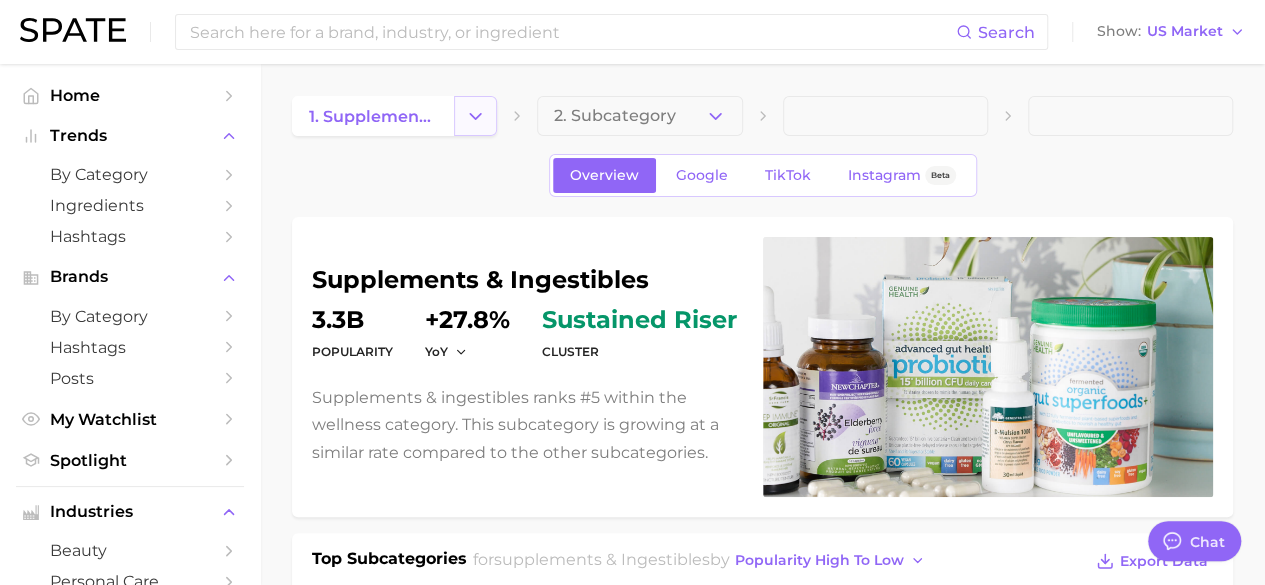 click 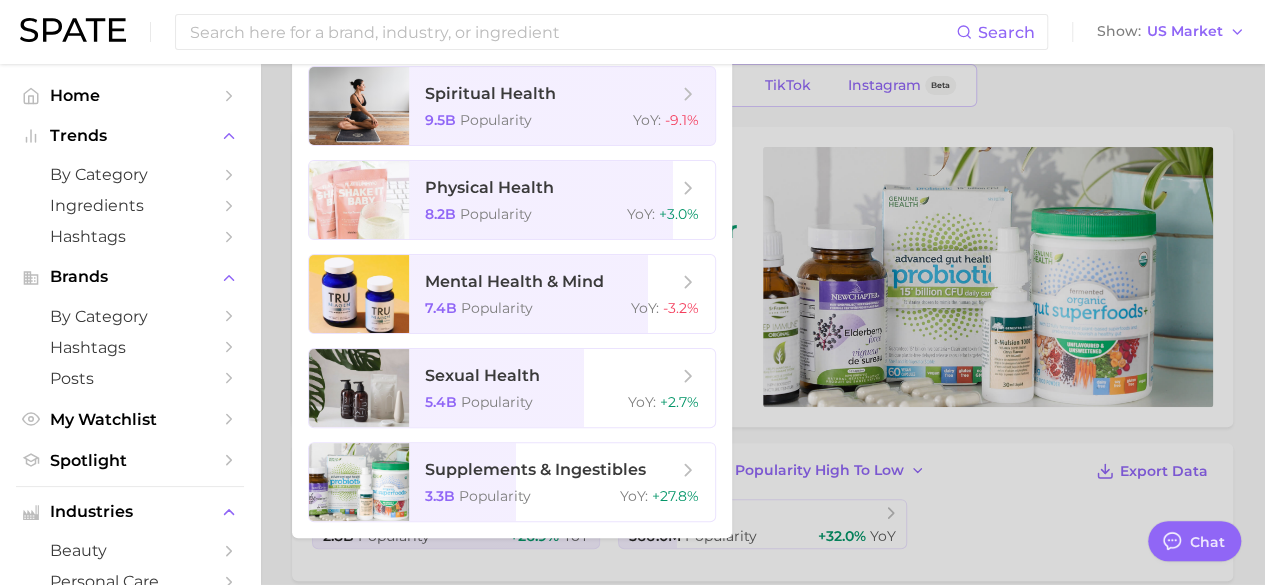 scroll, scrollTop: 91, scrollLeft: 0, axis: vertical 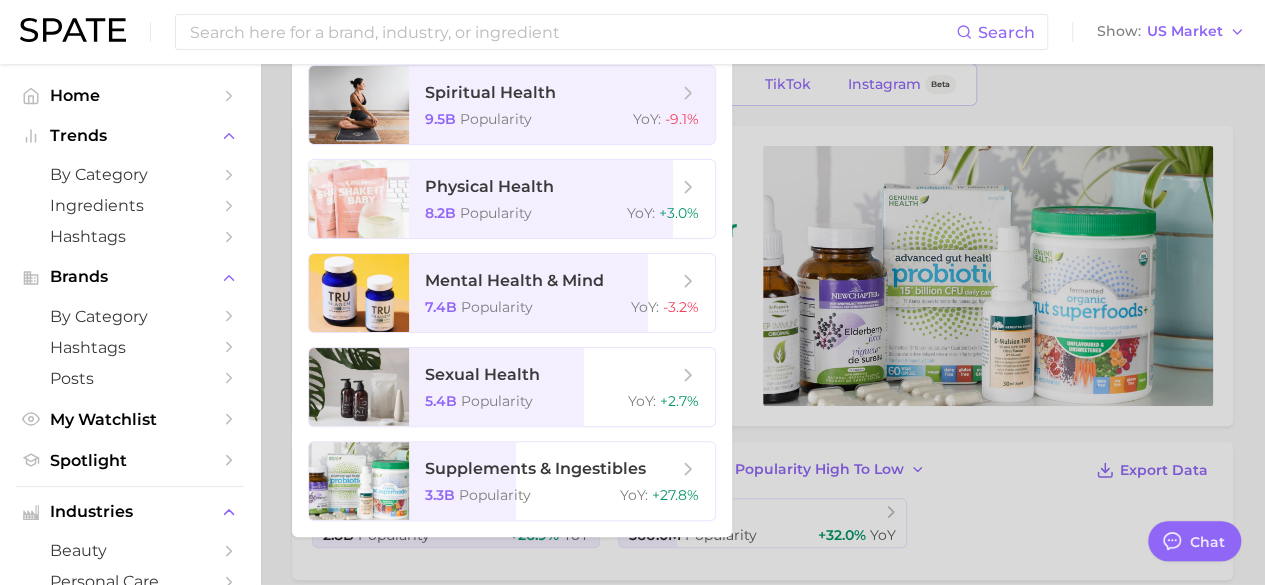 click at bounding box center (632, 292) 